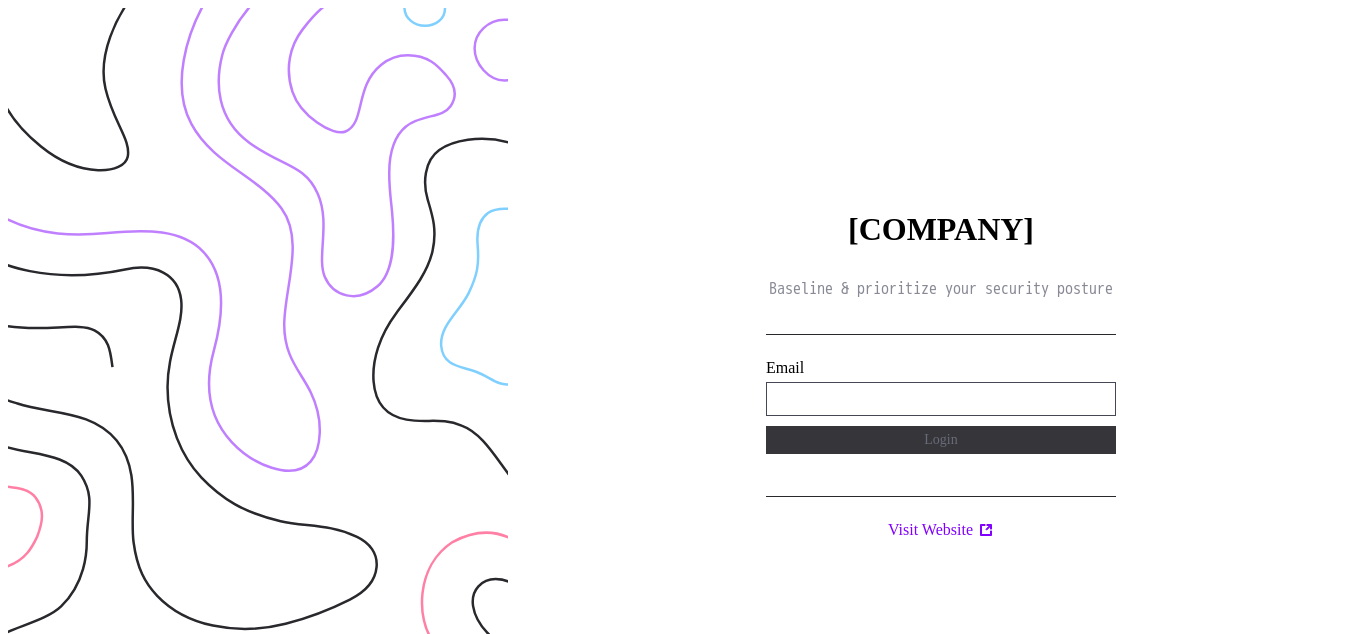 click on "**********" at bounding box center [941, 399] 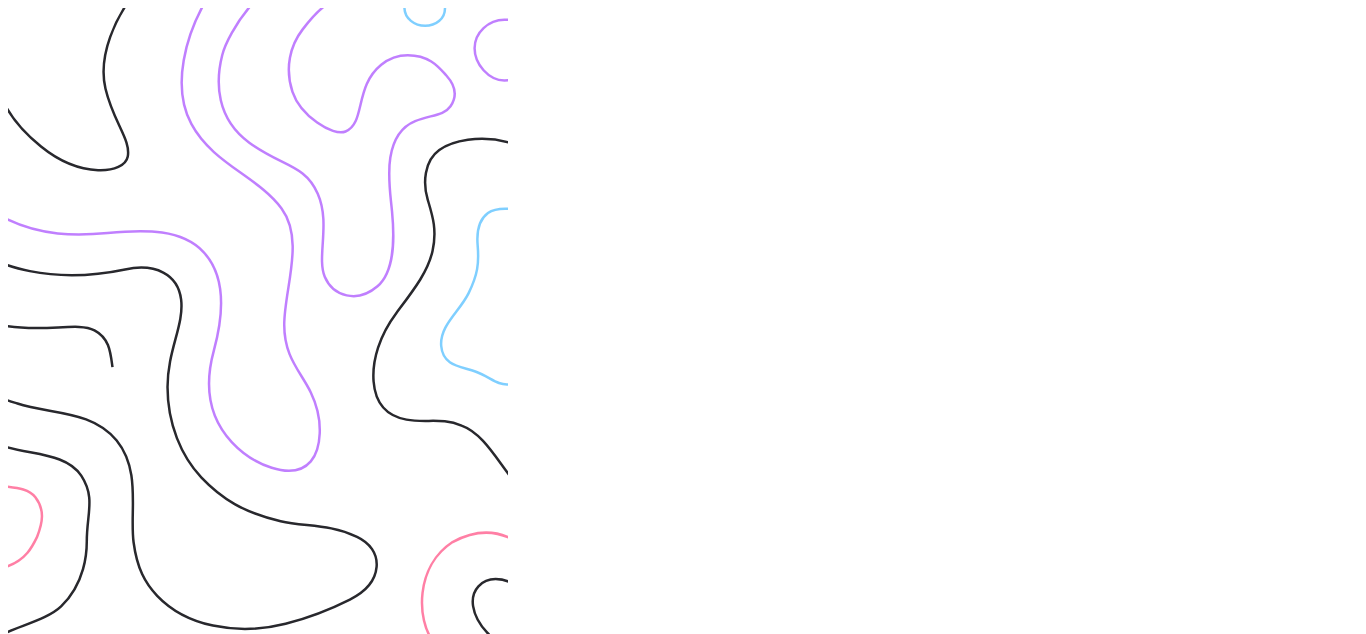 scroll, scrollTop: 0, scrollLeft: 0, axis: both 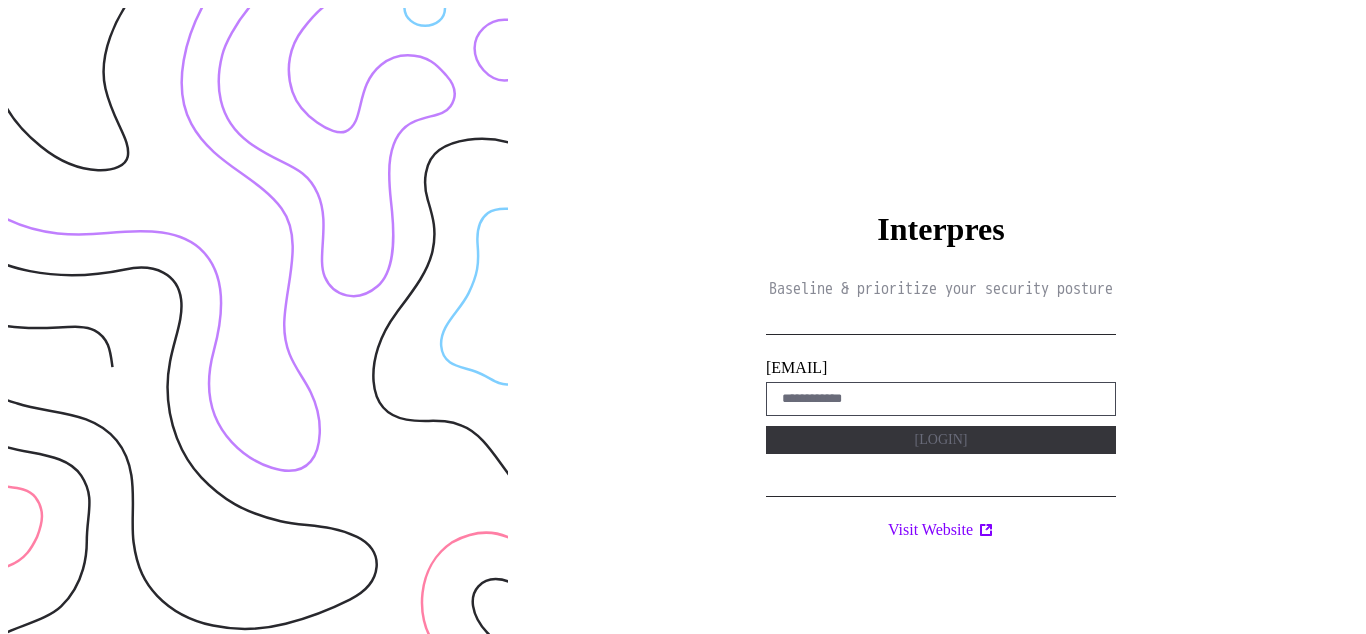 click on "Interpres Baseline & prioritize your security posture Email Login Visit Website" at bounding box center (941, 325) 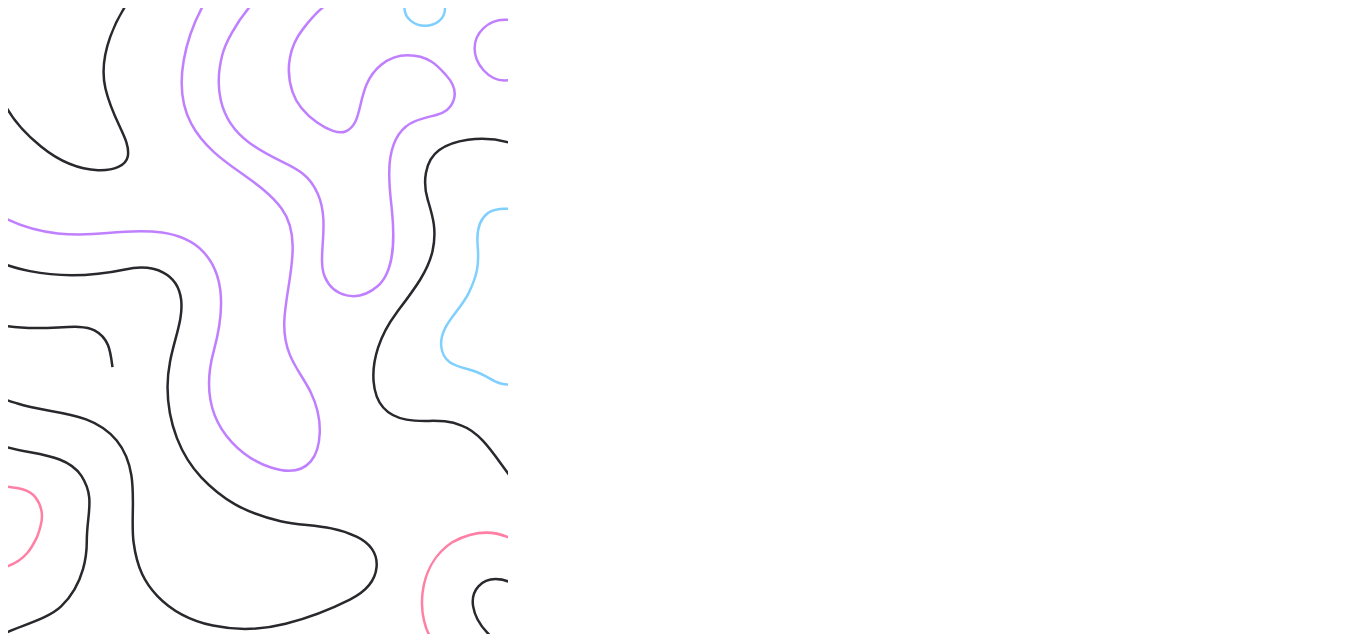 scroll, scrollTop: 0, scrollLeft: 0, axis: both 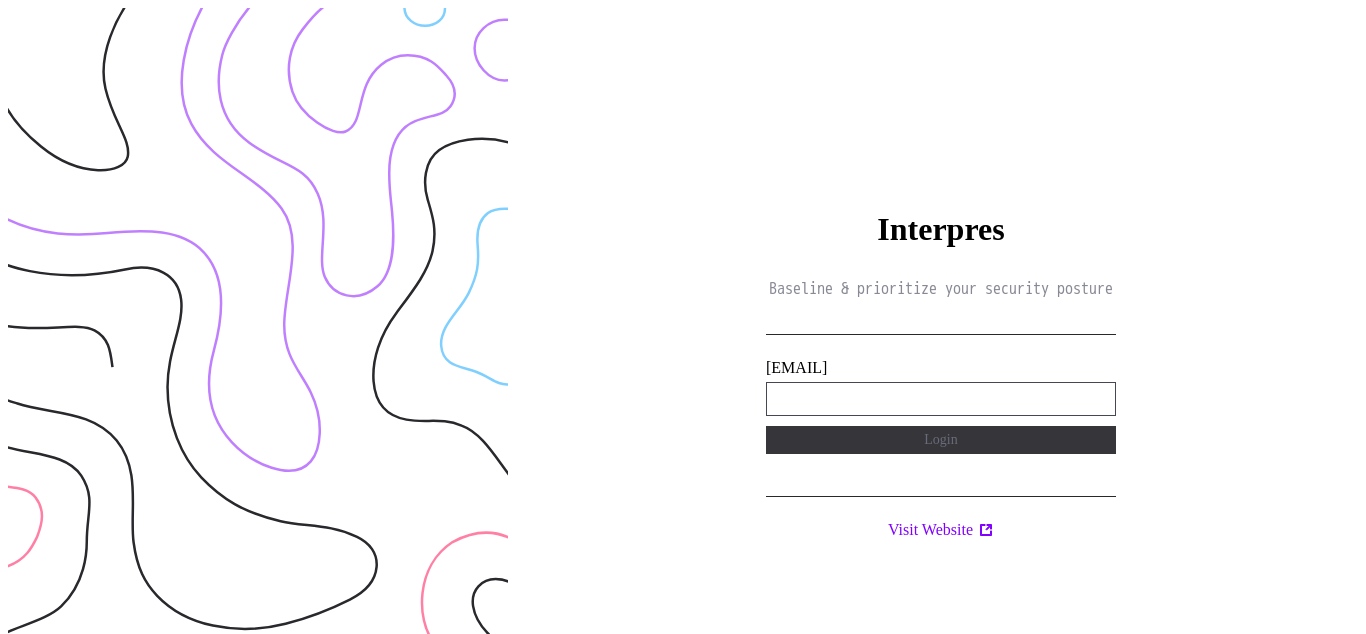 type on "[PASSWORD]" 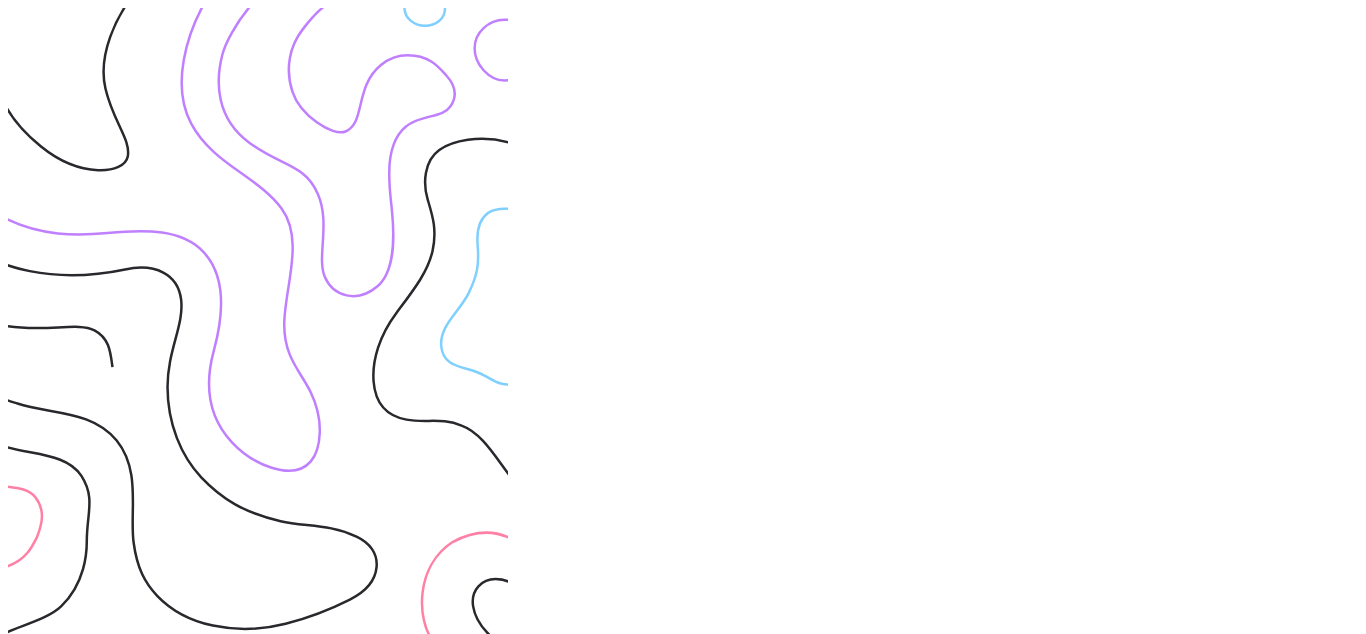click on "Interpres Baseline & prioritize your security posture Email Login Visit Website" at bounding box center [941, 325] 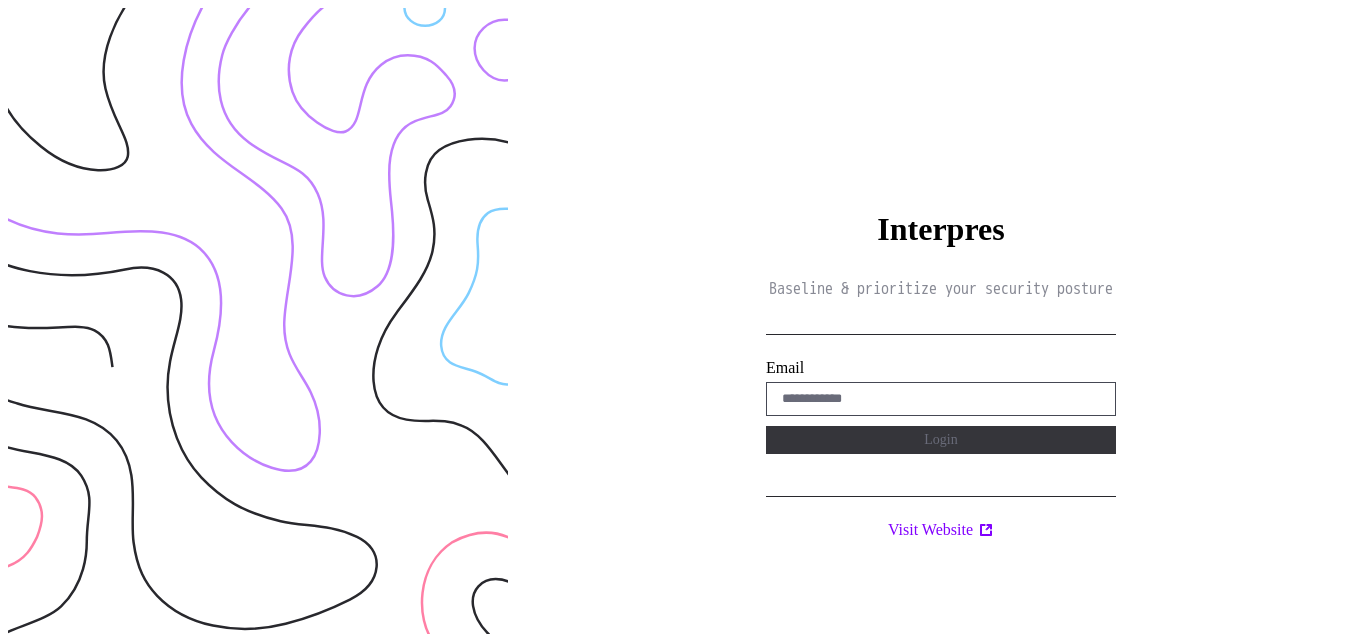 scroll, scrollTop: 0, scrollLeft: 0, axis: both 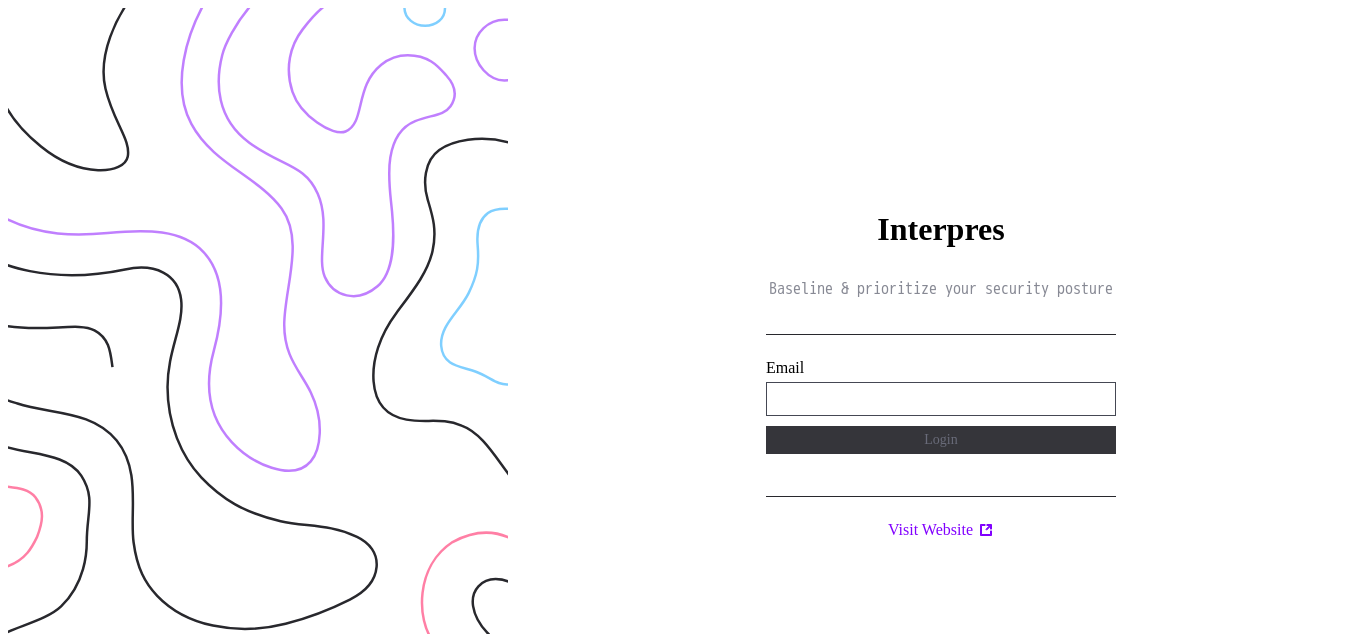 type on "**********" 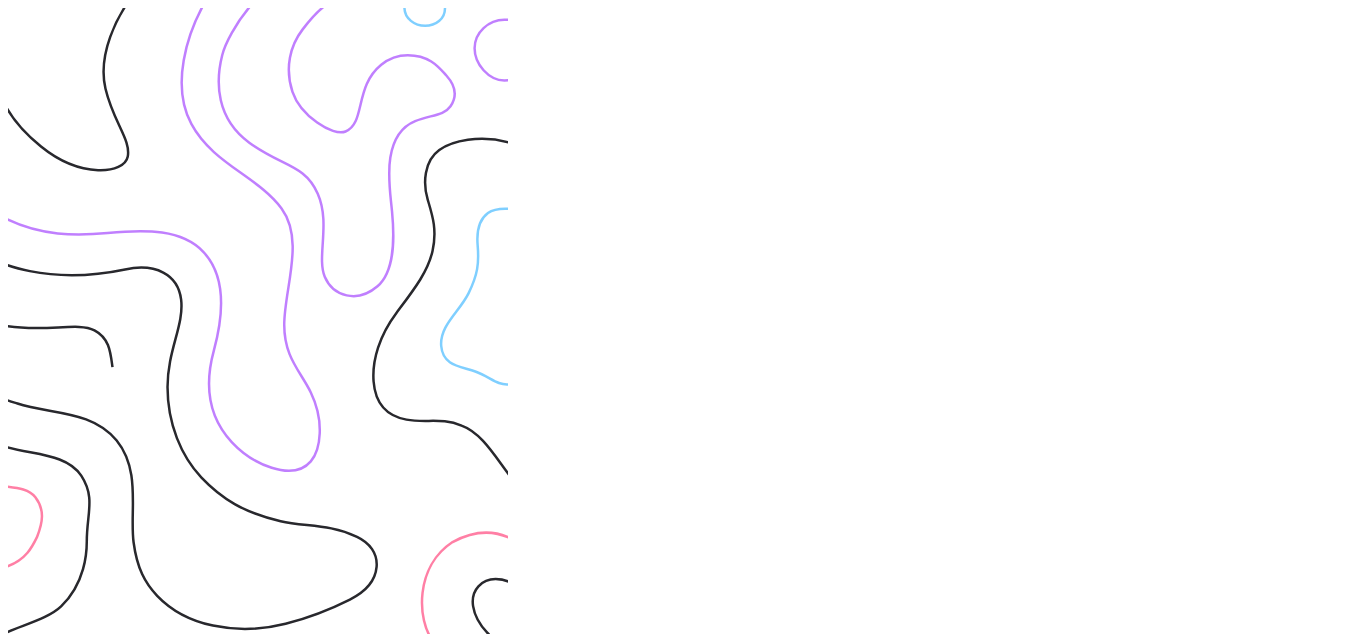 scroll, scrollTop: 0, scrollLeft: 0, axis: both 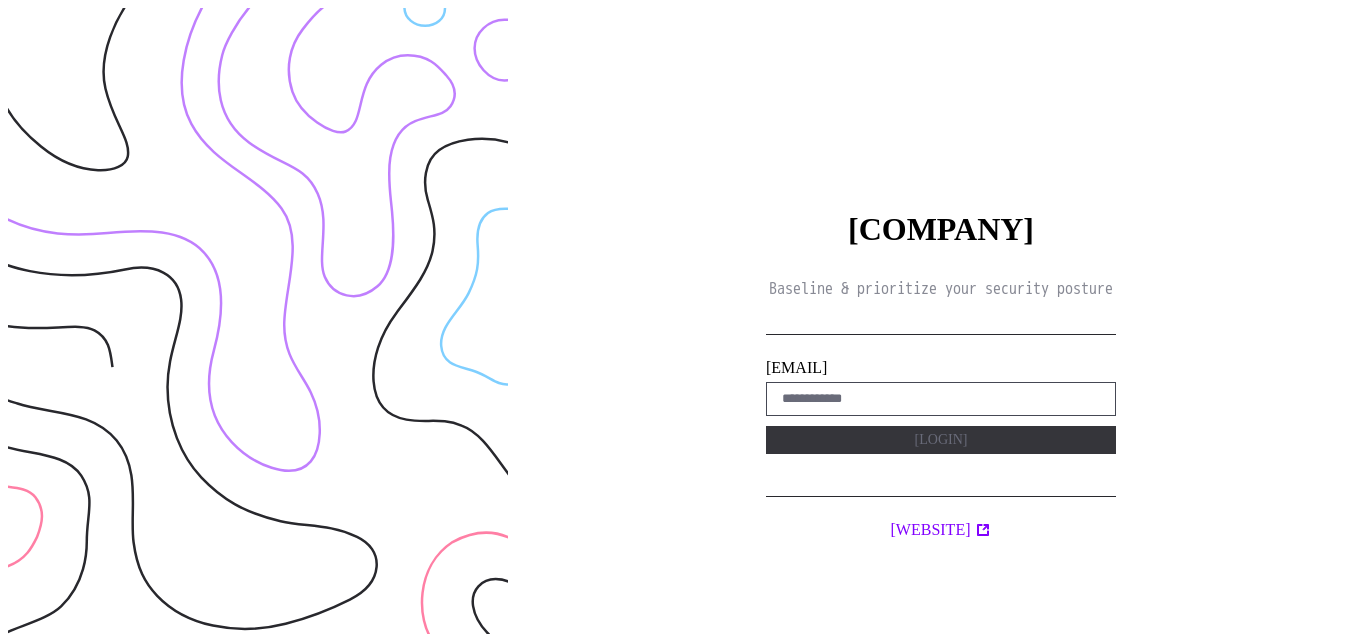 click on "Interpres Baseline & prioritize your security posture Email Login Visit Website" at bounding box center [941, 325] 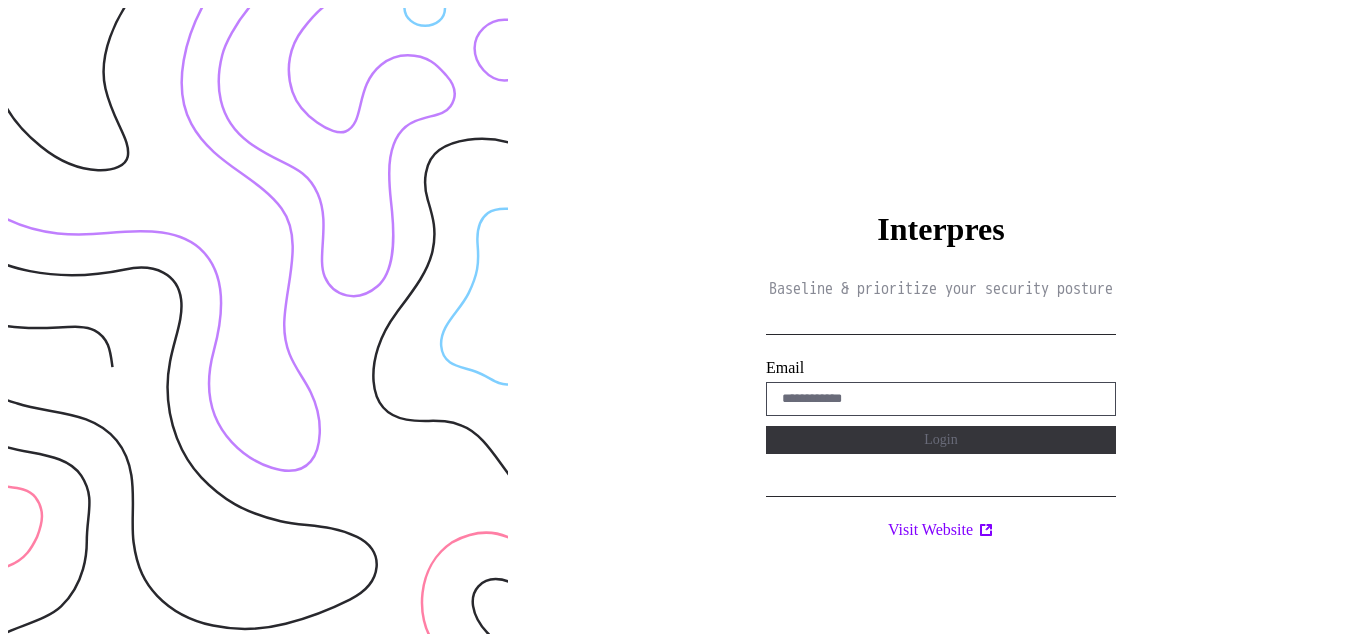 scroll, scrollTop: 0, scrollLeft: 0, axis: both 